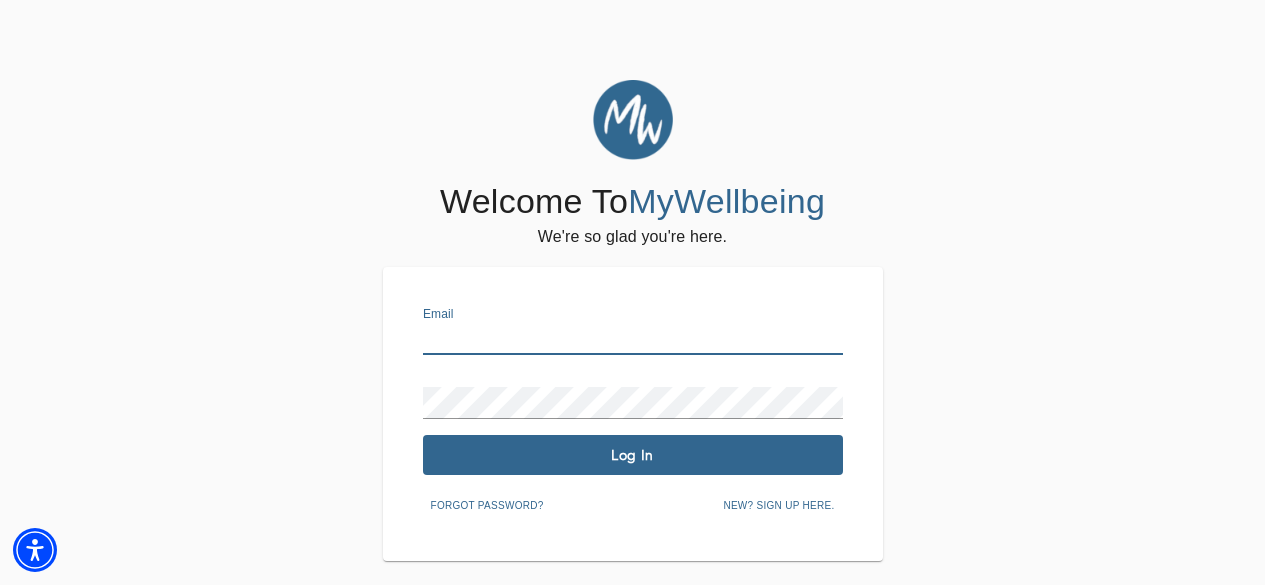 scroll, scrollTop: 0, scrollLeft: 0, axis: both 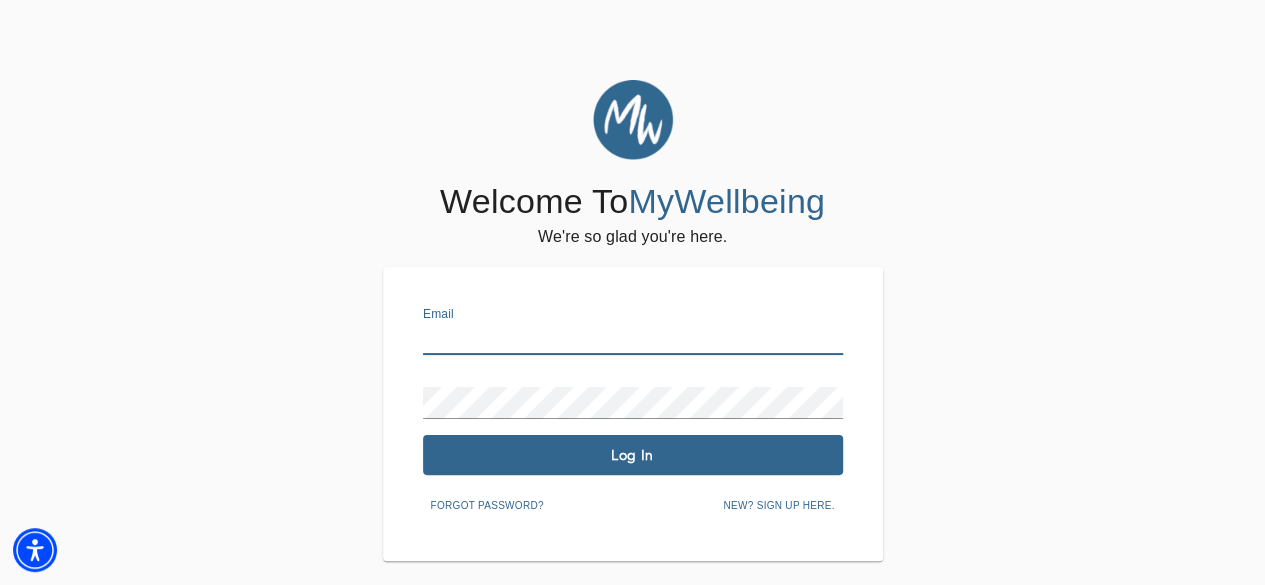 type on "[EMAIL]" 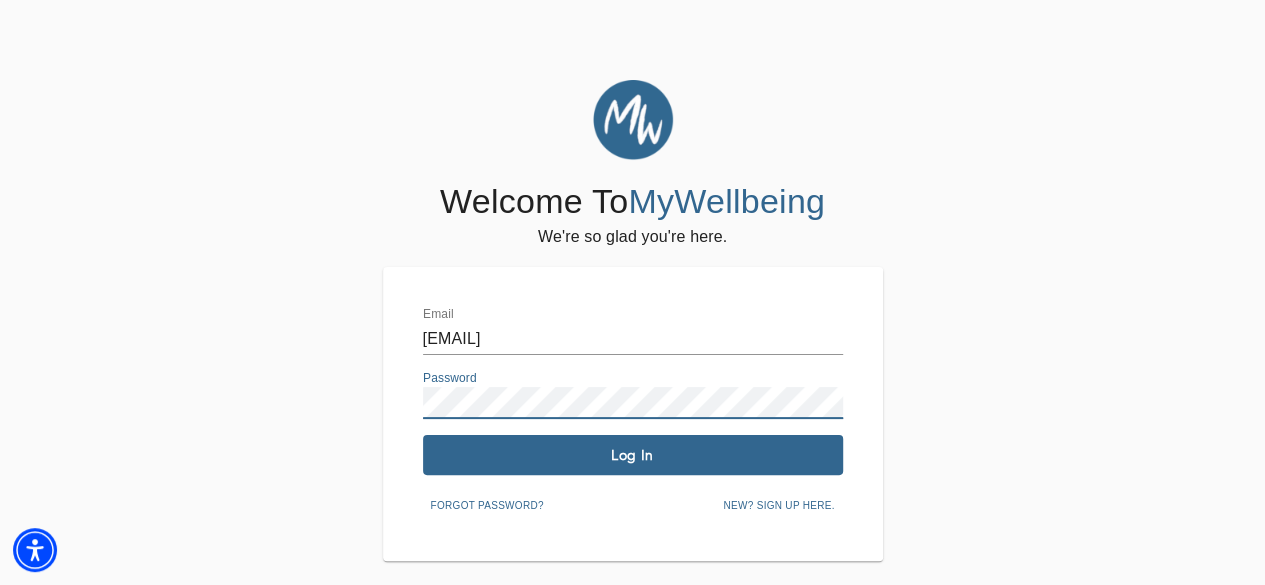 click on "Log In" at bounding box center [633, 455] 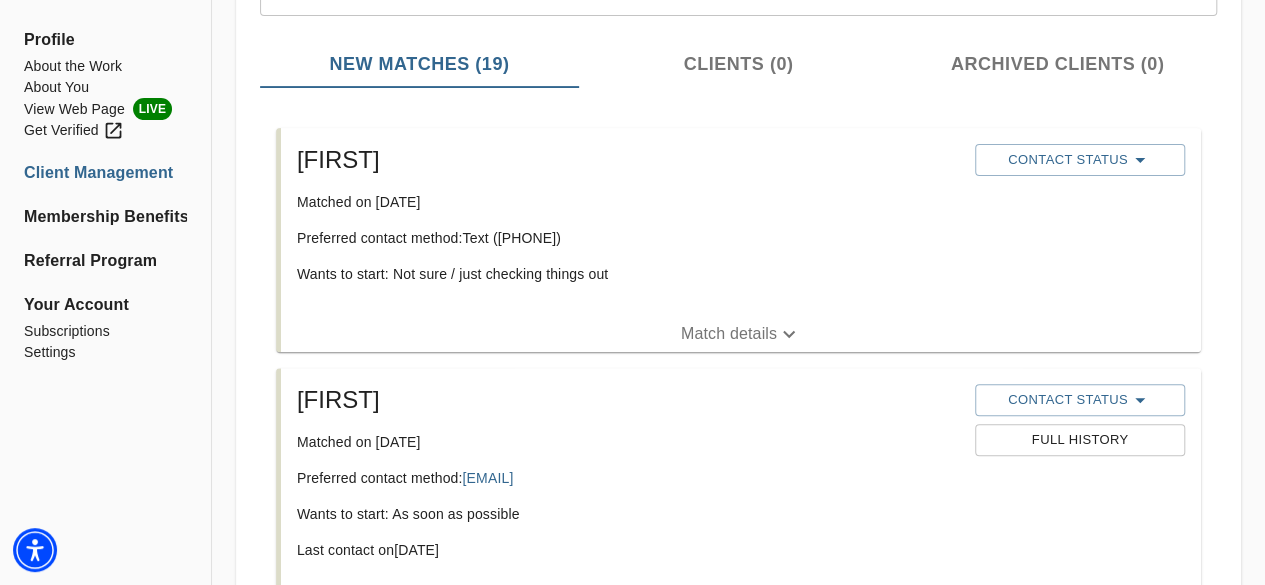 scroll, scrollTop: 0, scrollLeft: 0, axis: both 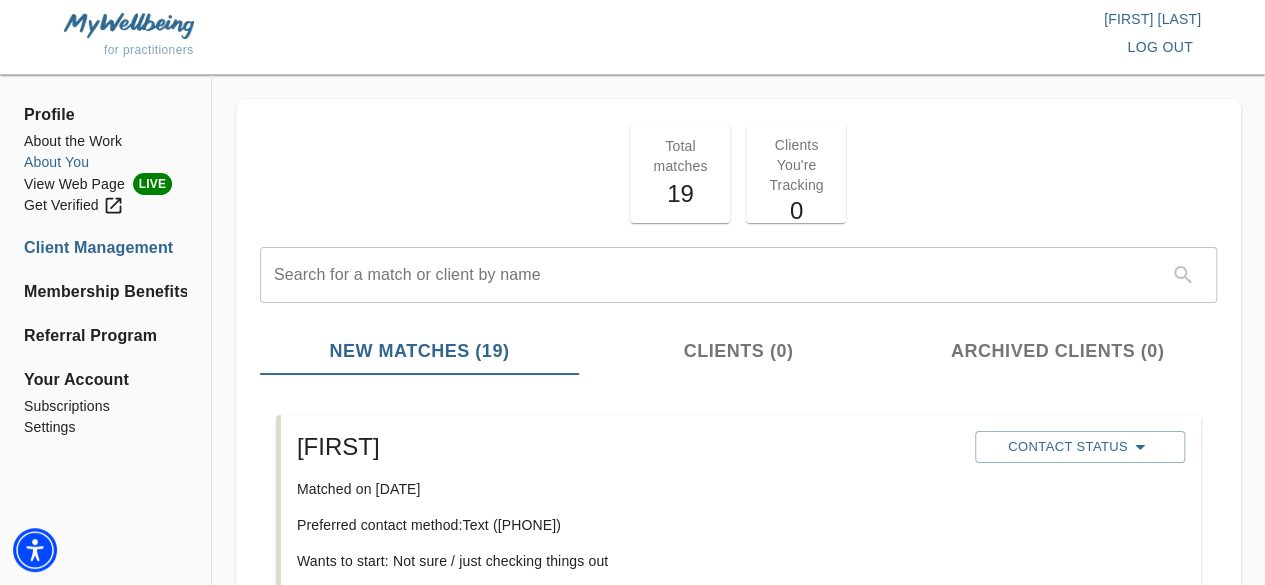 click on "About You" at bounding box center (105, 162) 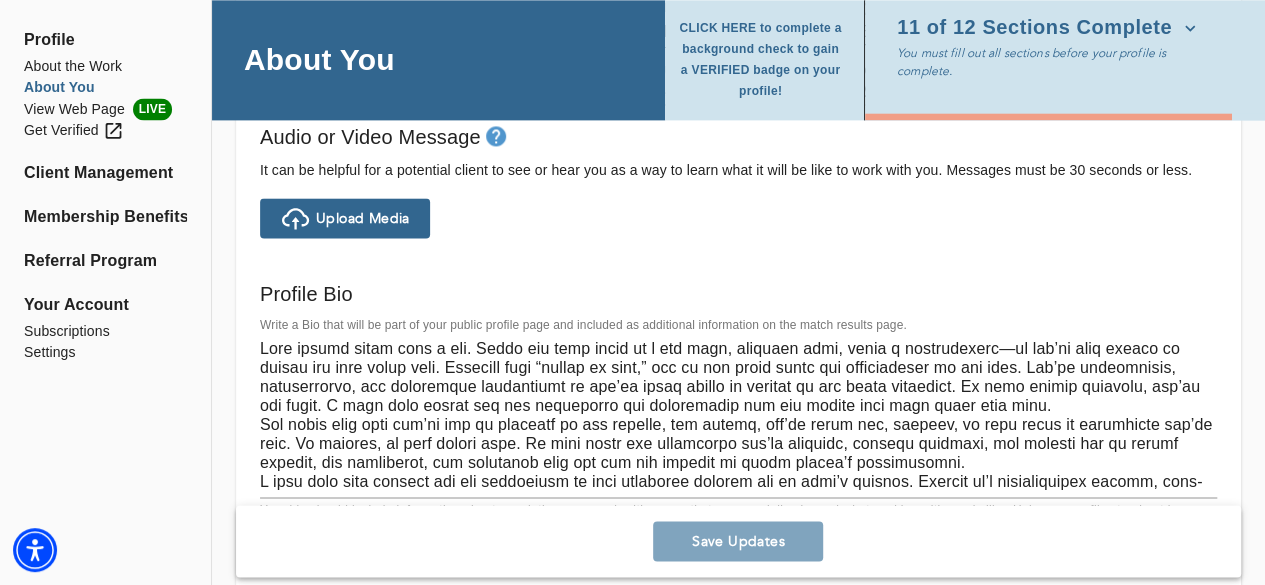 scroll, scrollTop: 1396, scrollLeft: 0, axis: vertical 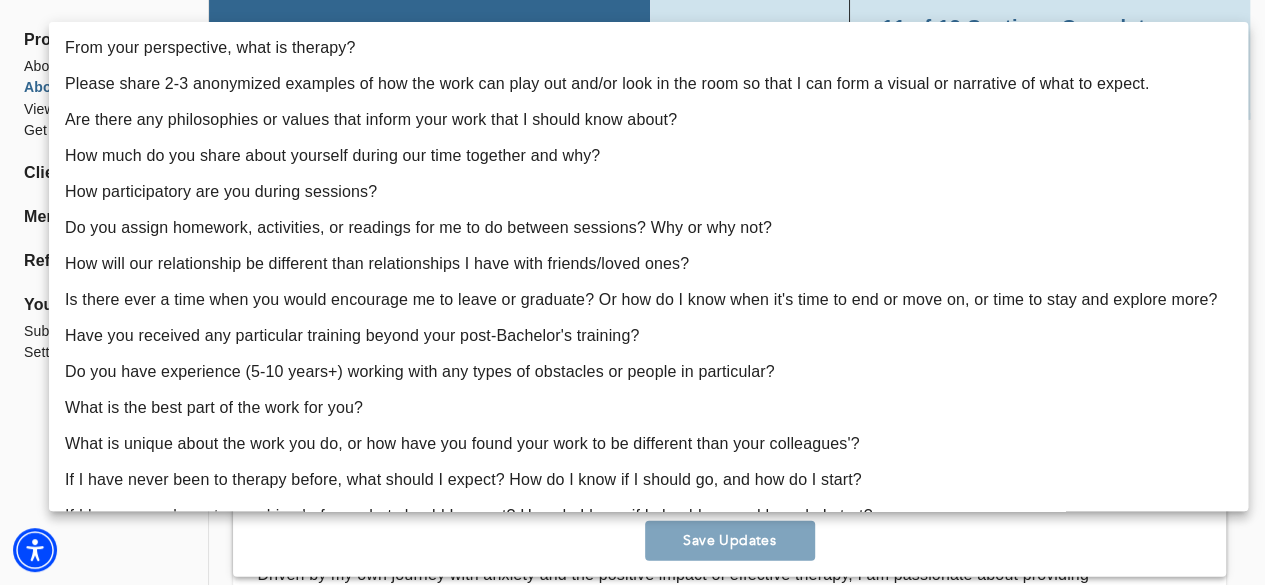 click on "Profile About the Work About You View Web Page LIVE Get Verified Client Management Membership Benefits Referral Program Your Account Subscriptions Settings About You CLICK HERE to complete a background check to gain a VERIFIED badge on your profile! 11 of 12 Sections Complete You must fill out all sections before your profile is complete. Personal Information If you need to make any changes to your name or email, please contact  support@mywellbeing.com First name   * [FIRST] Last name   * [LAST] Email address (field may not be edited)   * [EMAIL] Forwarding email address Business phone number   * [PHONE] How old are you?  * 24-30 31-45 46-65 66-85 Profile Photo Profile picture * Please upload a square headshot and hover over the icon to the right for additional headshot tips Upload picture Remove Welcome Message and Bio Written Welcome Message *   * x Audio or Video Message   Messages must be 30 seconds or less. Upload Media Profile Bio x Identity  *" at bounding box center [632, -2366] 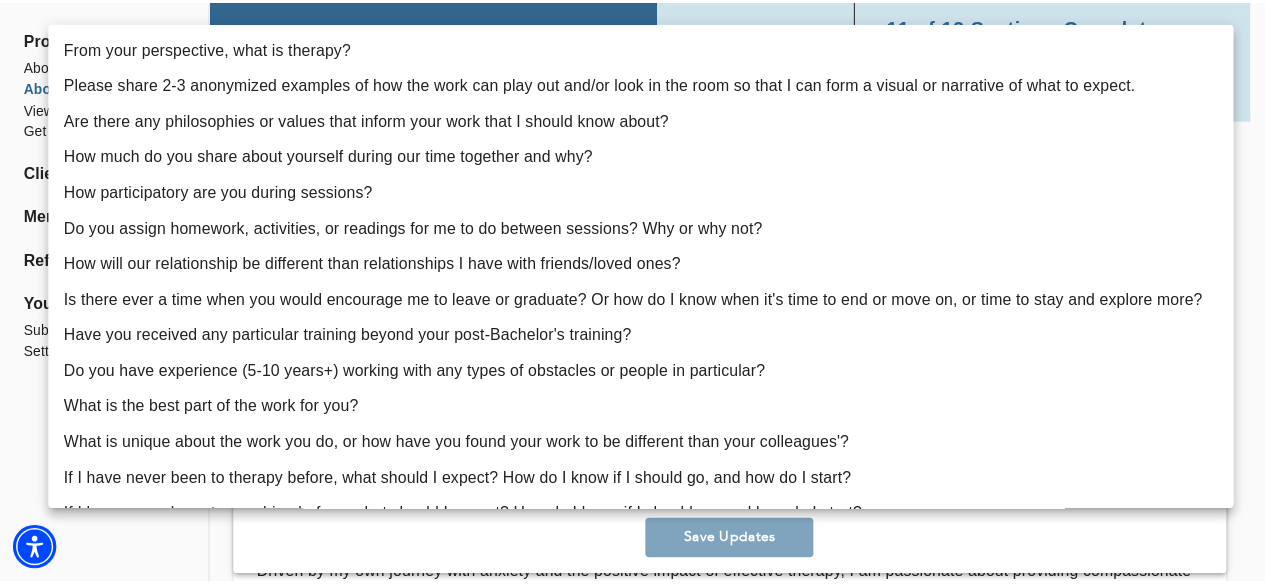 scroll, scrollTop: 285, scrollLeft: 0, axis: vertical 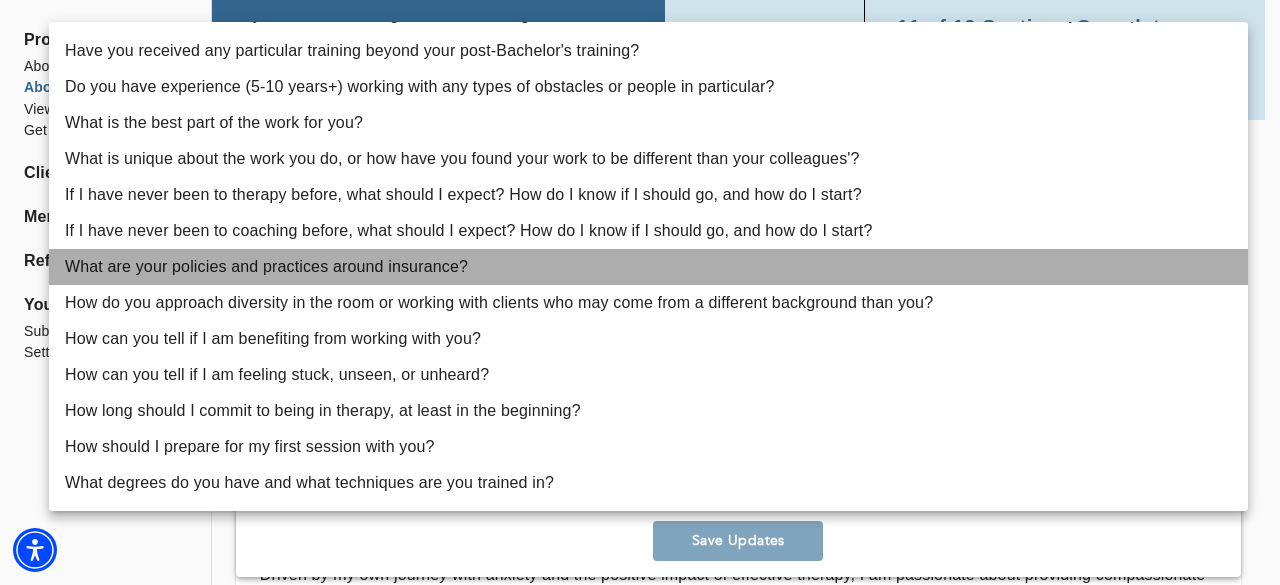 click on "What are your policies and practices around insurance?" at bounding box center [648, 267] 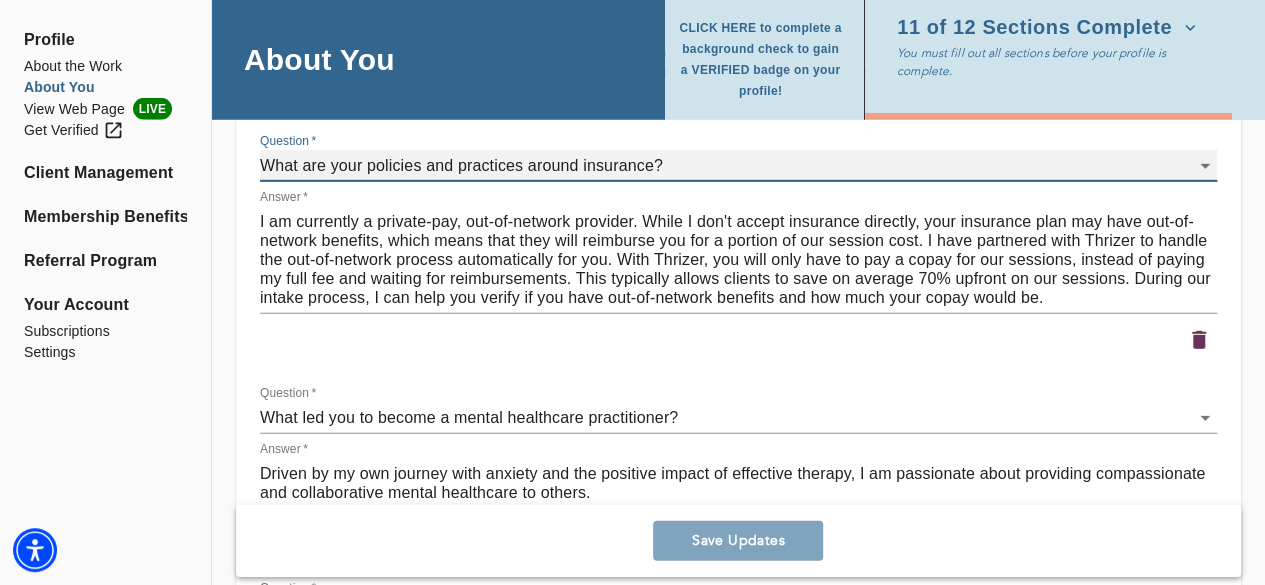 scroll, scrollTop: 2760, scrollLeft: 0, axis: vertical 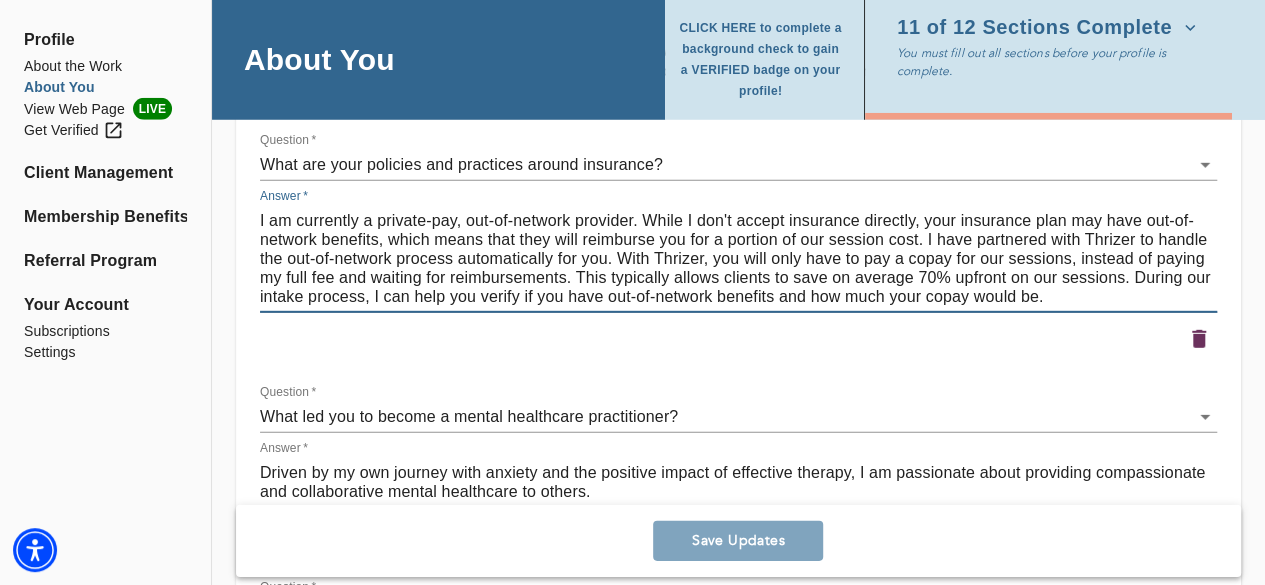 drag, startPoint x: 1057, startPoint y: 297, endPoint x: 643, endPoint y: 224, distance: 420.38672 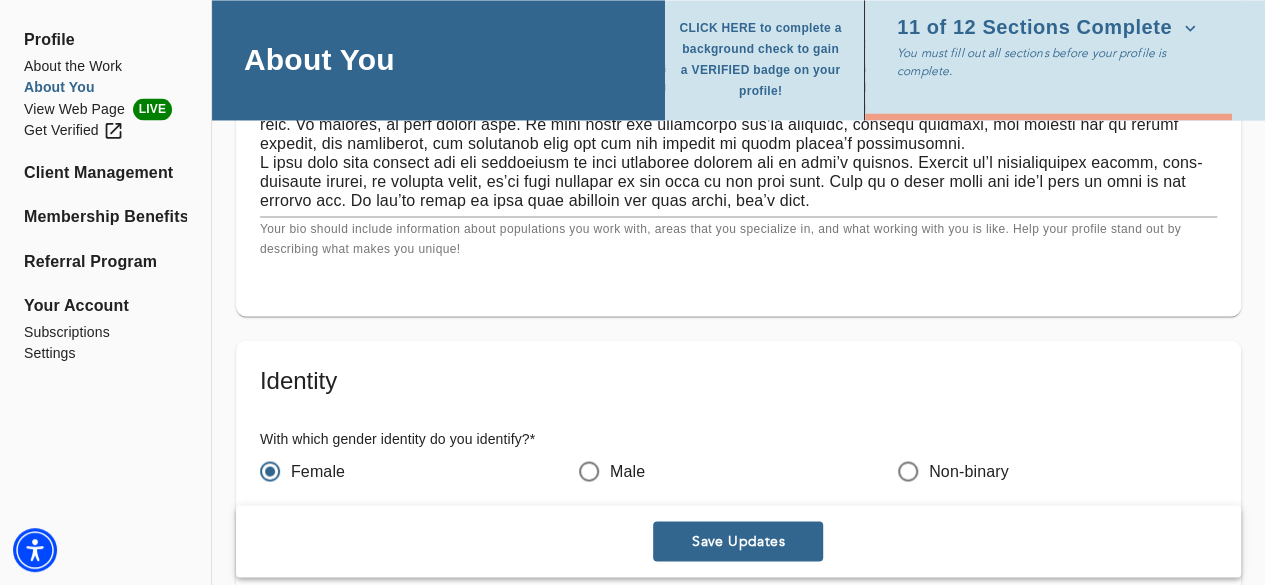scroll, scrollTop: 1639, scrollLeft: 0, axis: vertical 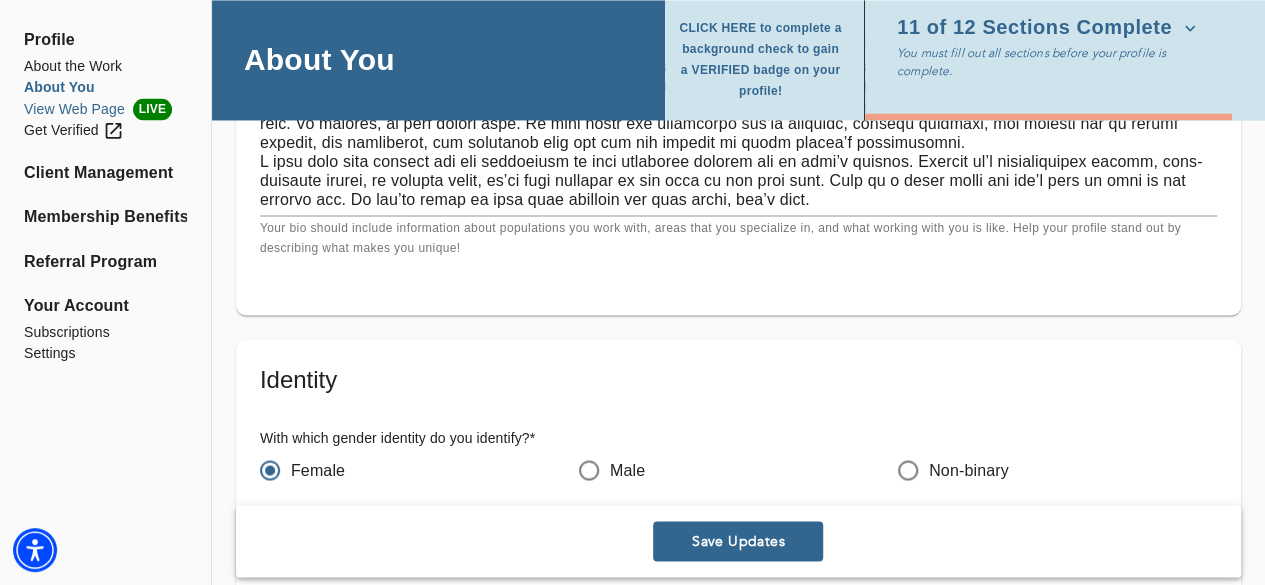 type on "can help verify your out-of-network benefits and let you know what your copayment would be." 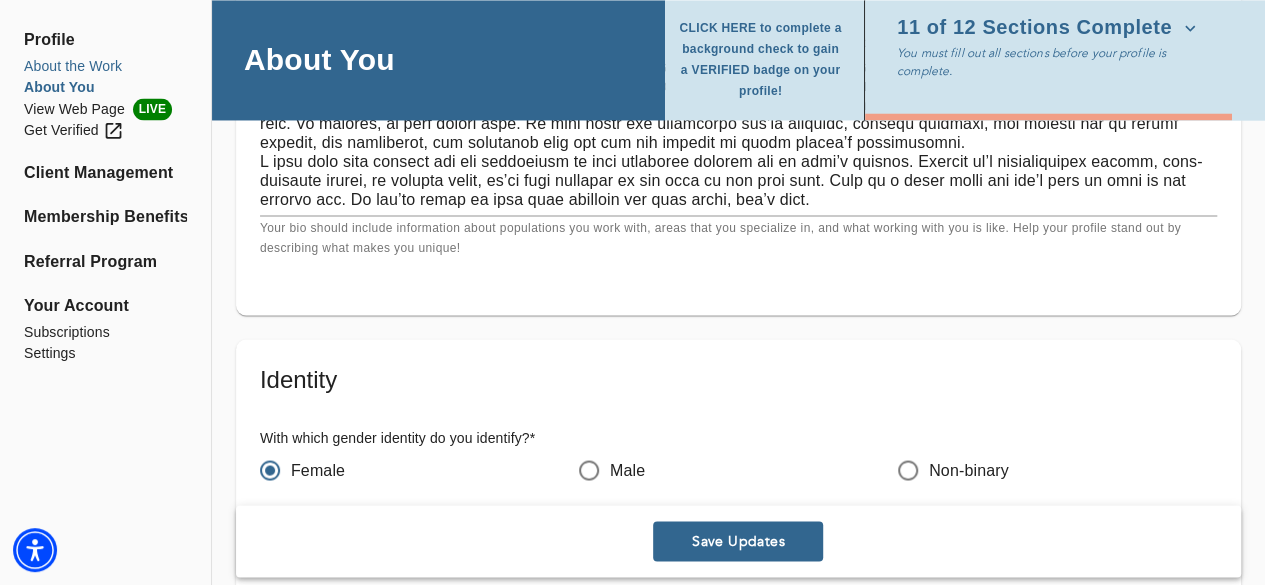 click on "About the Work" at bounding box center (105, 66) 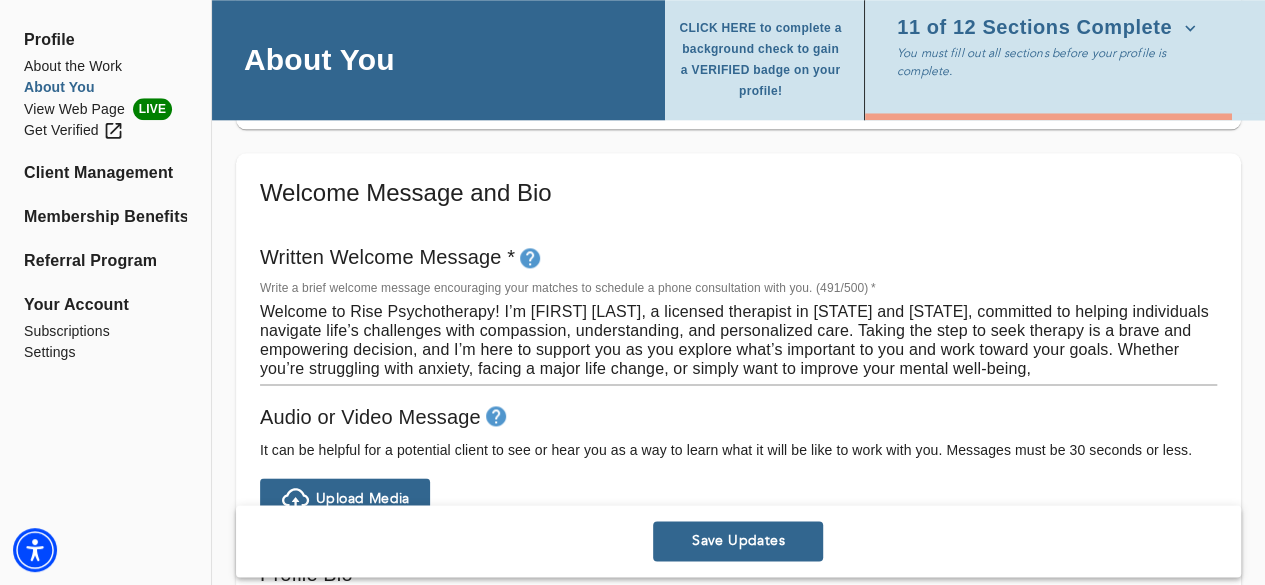 scroll, scrollTop: 987, scrollLeft: 0, axis: vertical 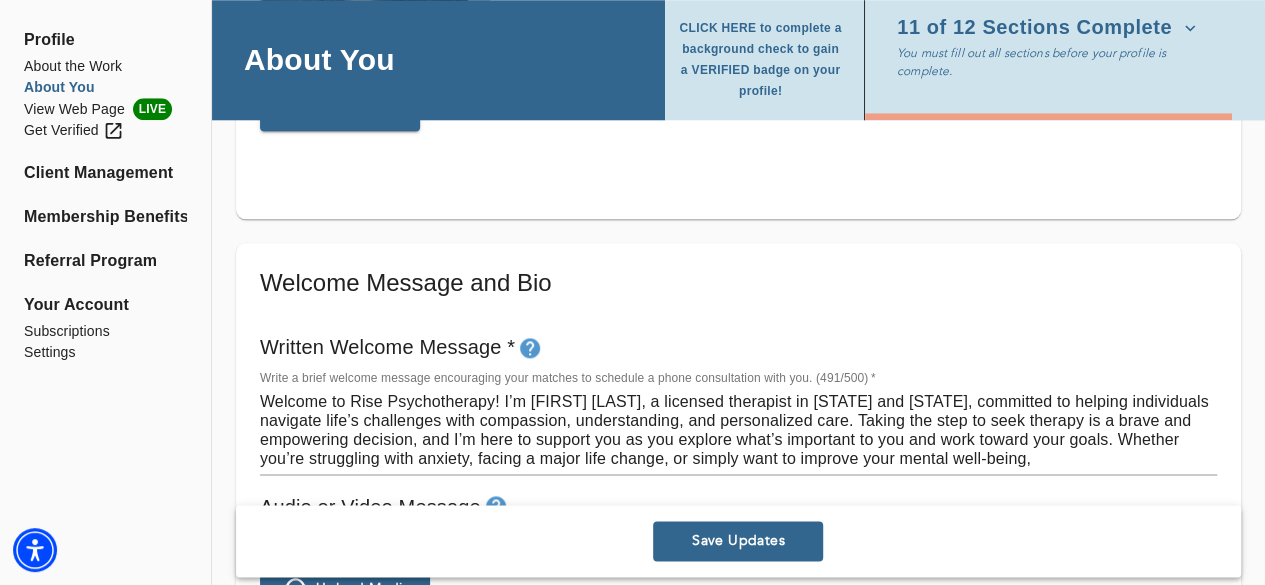 click 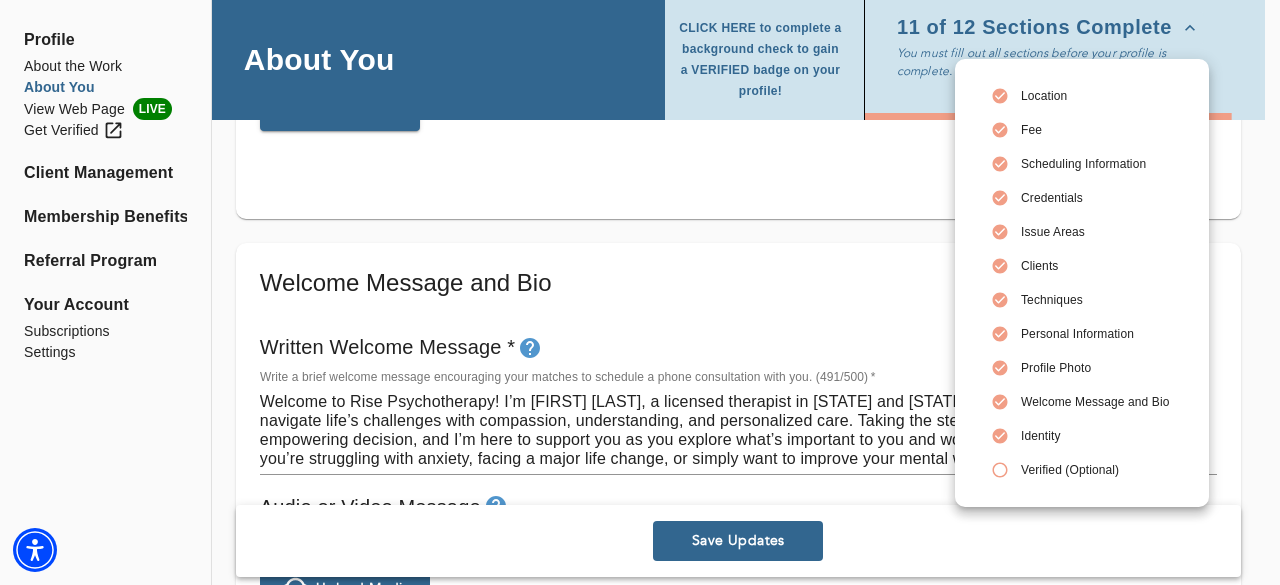 click 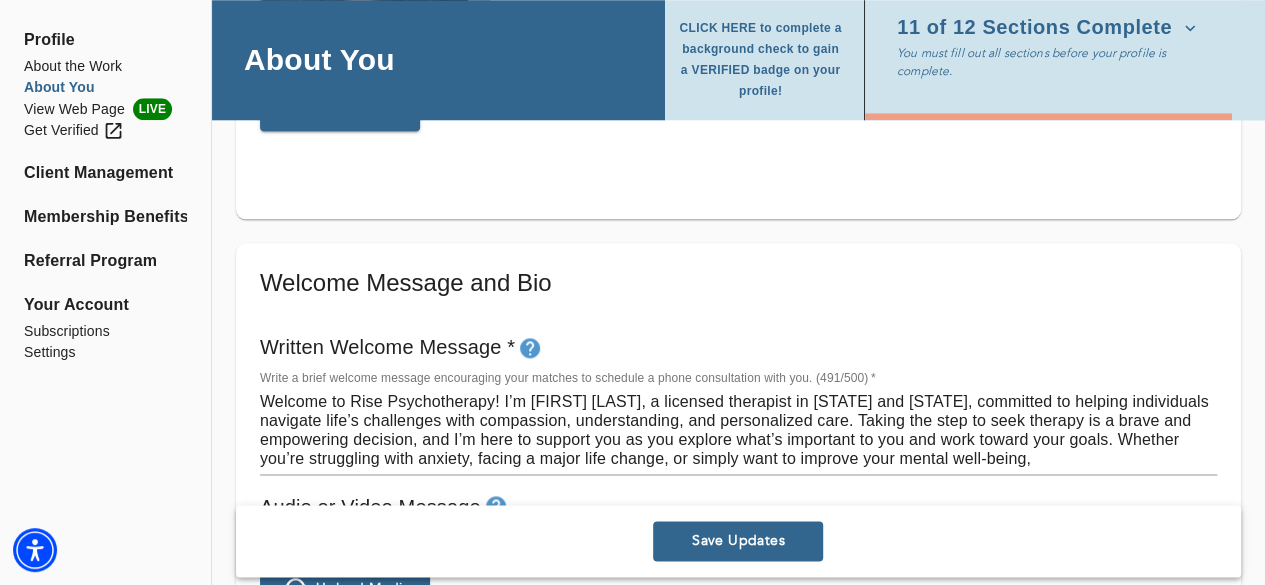 click on "Welcome Message and Bio Written Welcome Message * Write a brief welcome message encouraging your matches to schedule a phone consultation
with you. (491/500)   * Welcome to Rise Psychotherapy! I’m [FIRST] [LAST], a licensed therapist in [STATE] and [STATE], committed to helping individuals navigate life’s challenges with compassion, understanding, and personalized care. Taking the step to seek therapy is a brave and empowering decision, and I’m here to support you as you explore what’s important to you and work toward your goals. Whether you’re struggling with anxiety, facing a major life change, or simply want to improve your mental well-being,  x Audio or Video Message It can be helpful for a potential client to see or hear you as a way to learn what it will be like to work with you.   Messages must be 30 seconds or less. Upload Media Profile Bio Write a Bio that will be part of your public profile page and included as additional information on the match results page. x" at bounding box center (738, 593) 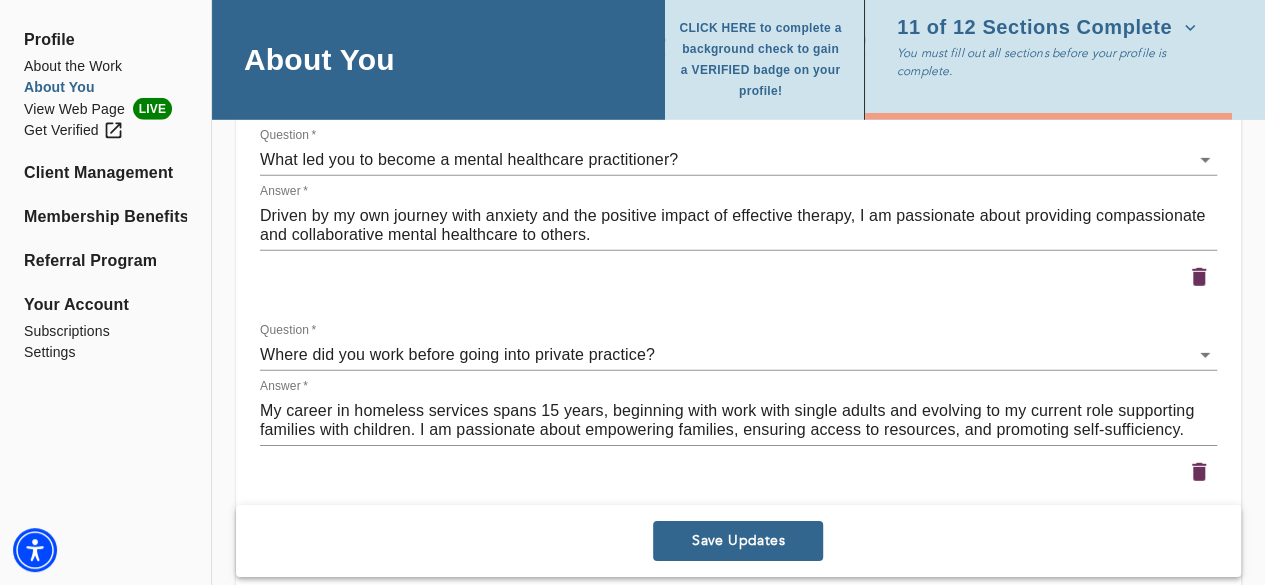 scroll, scrollTop: 3089, scrollLeft: 0, axis: vertical 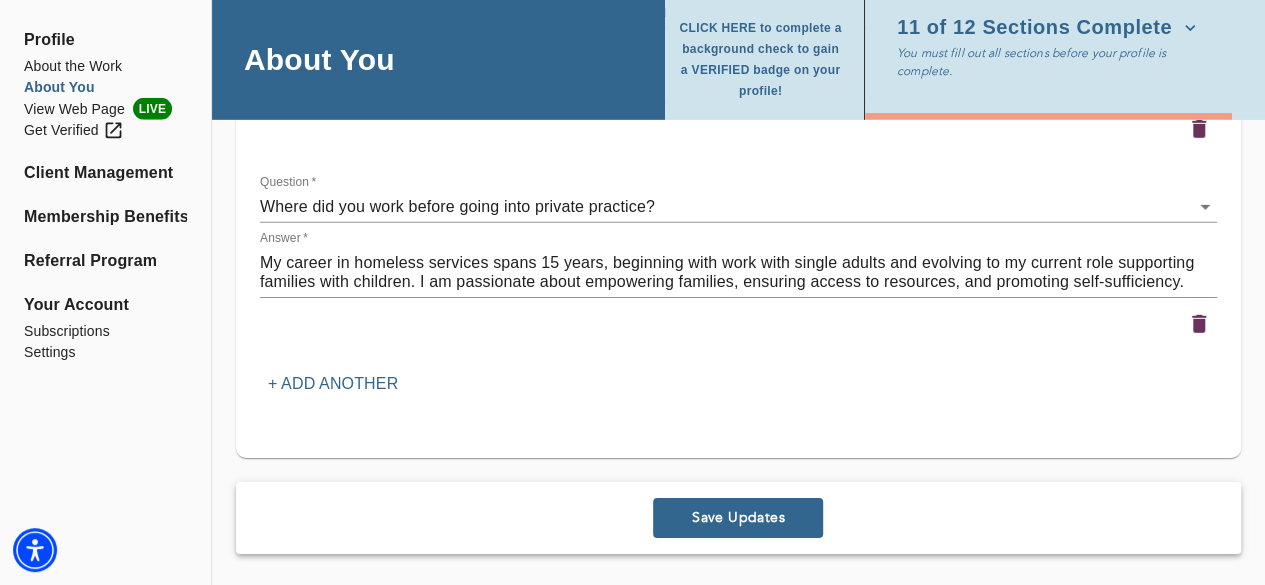 click on "Save Updates" at bounding box center [738, 517] 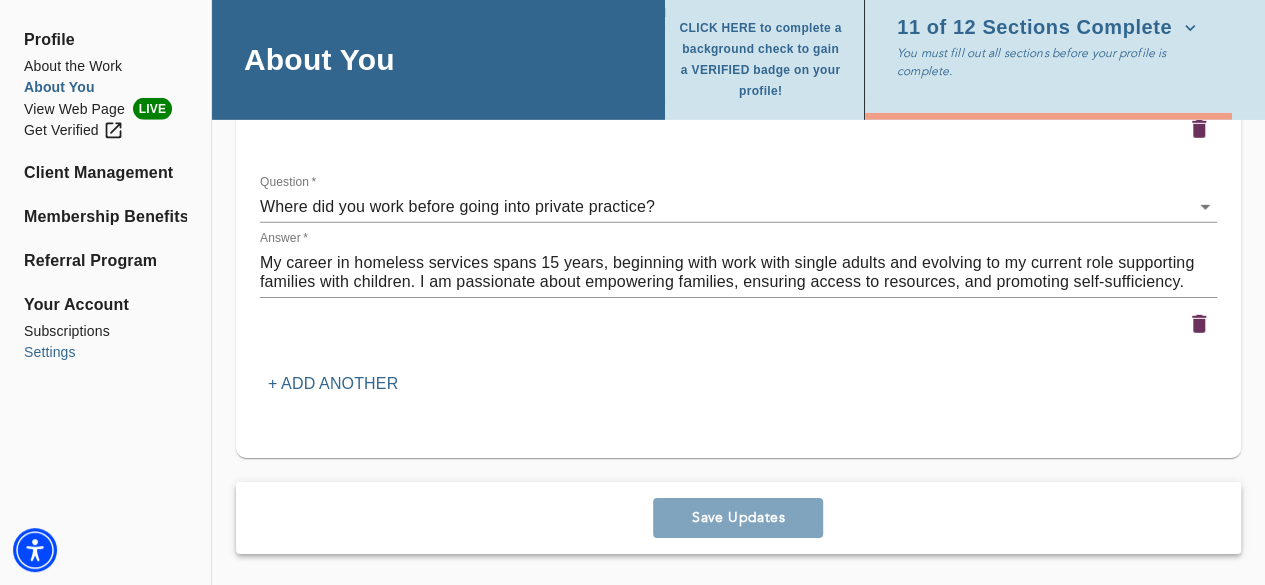 click on "Settings" at bounding box center (105, 352) 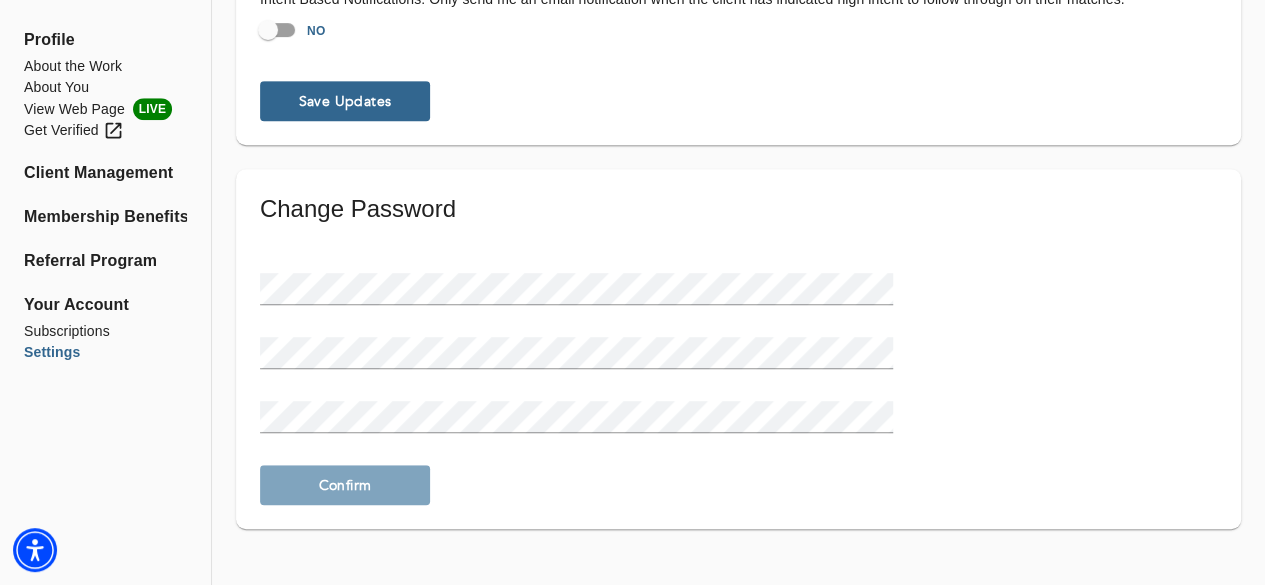 scroll, scrollTop: 0, scrollLeft: 0, axis: both 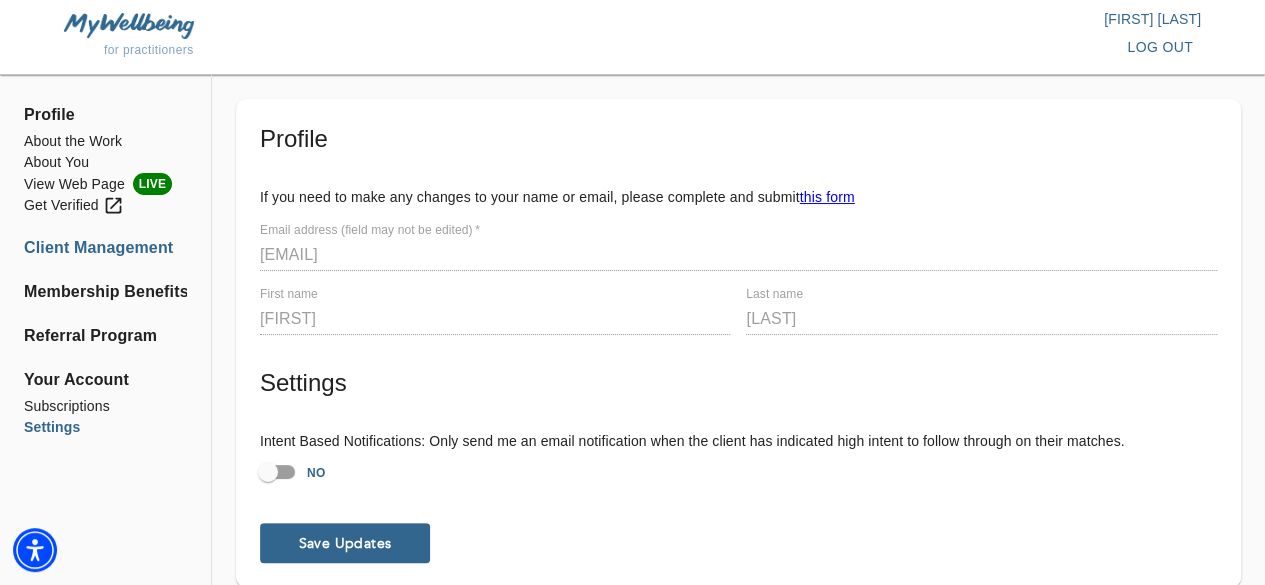 click on "Client Management" at bounding box center [105, 248] 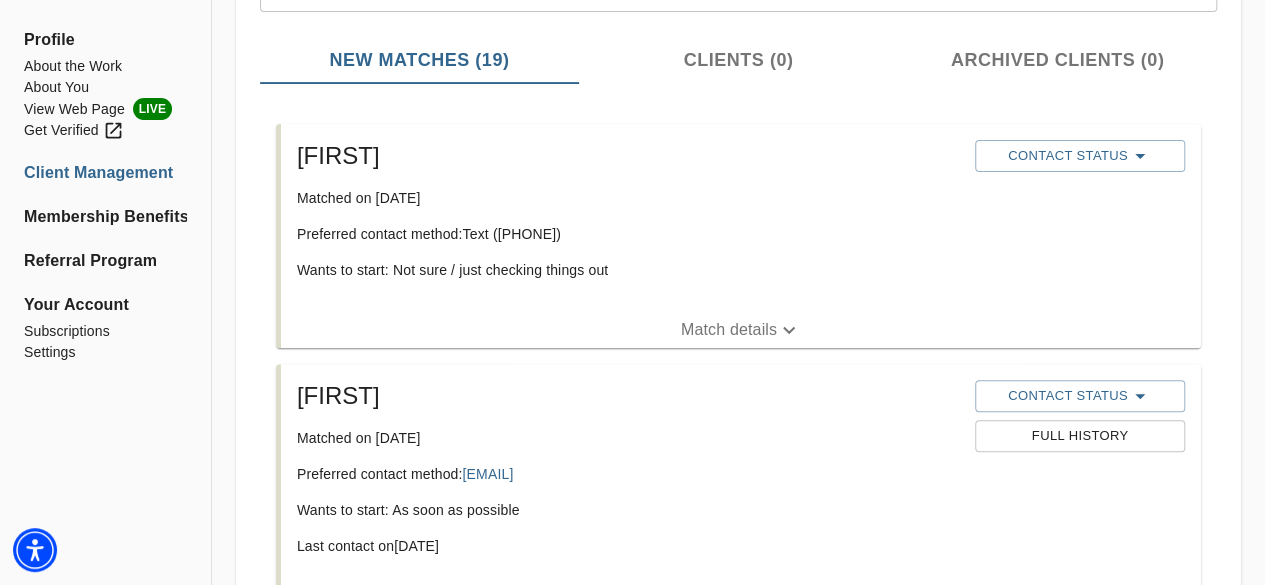 scroll, scrollTop: 292, scrollLeft: 0, axis: vertical 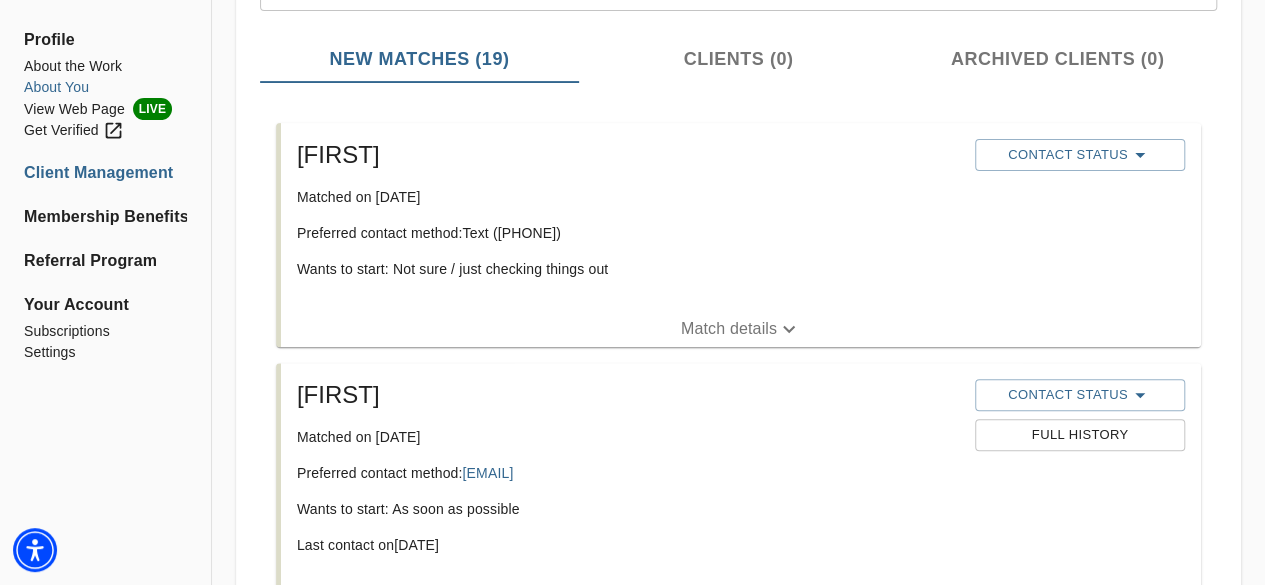 click on "About You" at bounding box center [105, 87] 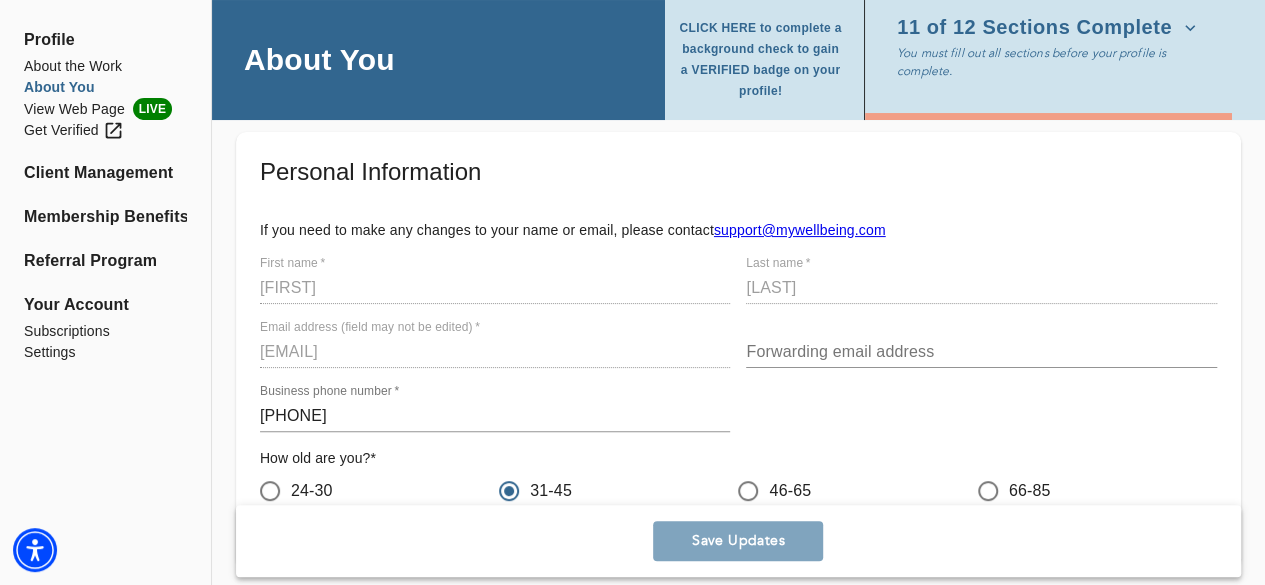 scroll, scrollTop: 0, scrollLeft: 0, axis: both 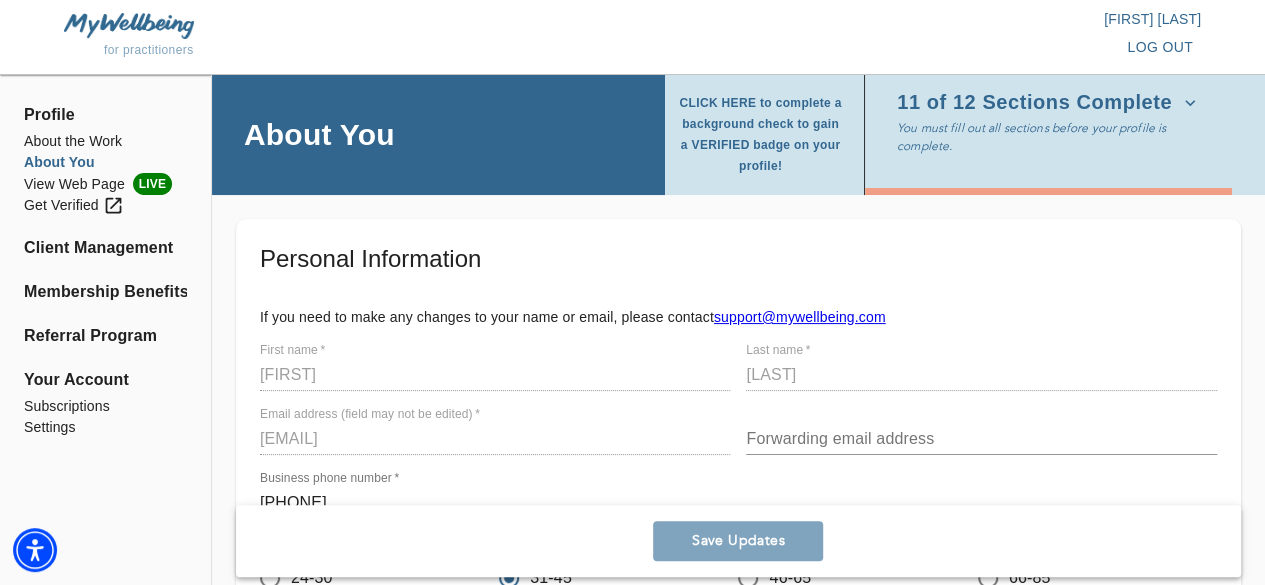 click 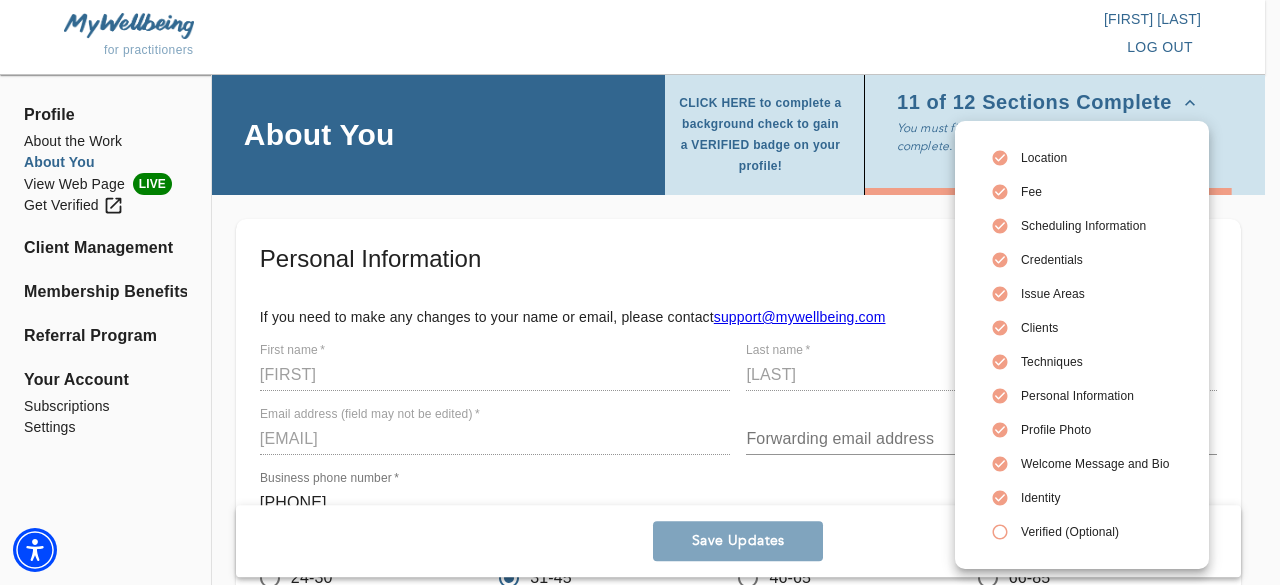click 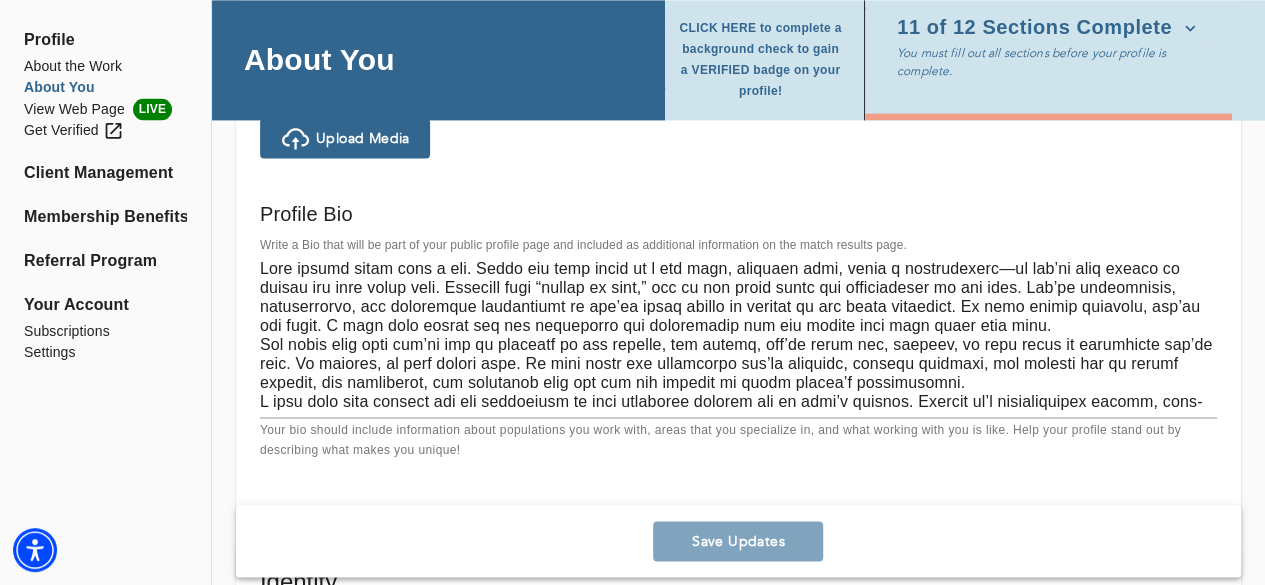 scroll, scrollTop: 1464, scrollLeft: 0, axis: vertical 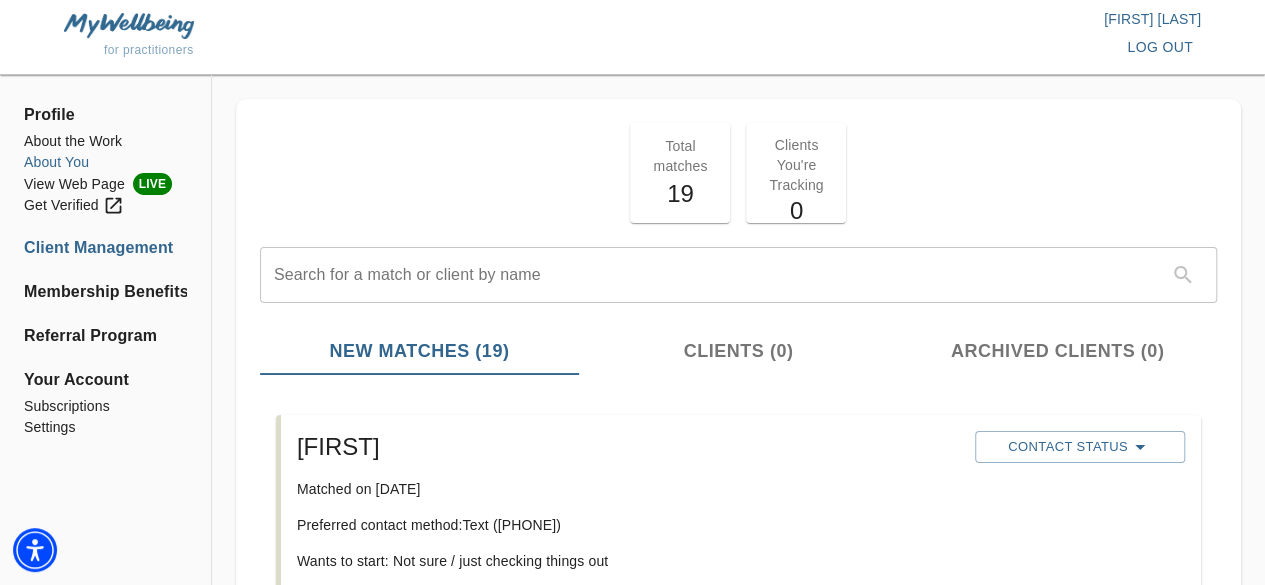 click on "About You" at bounding box center (105, 162) 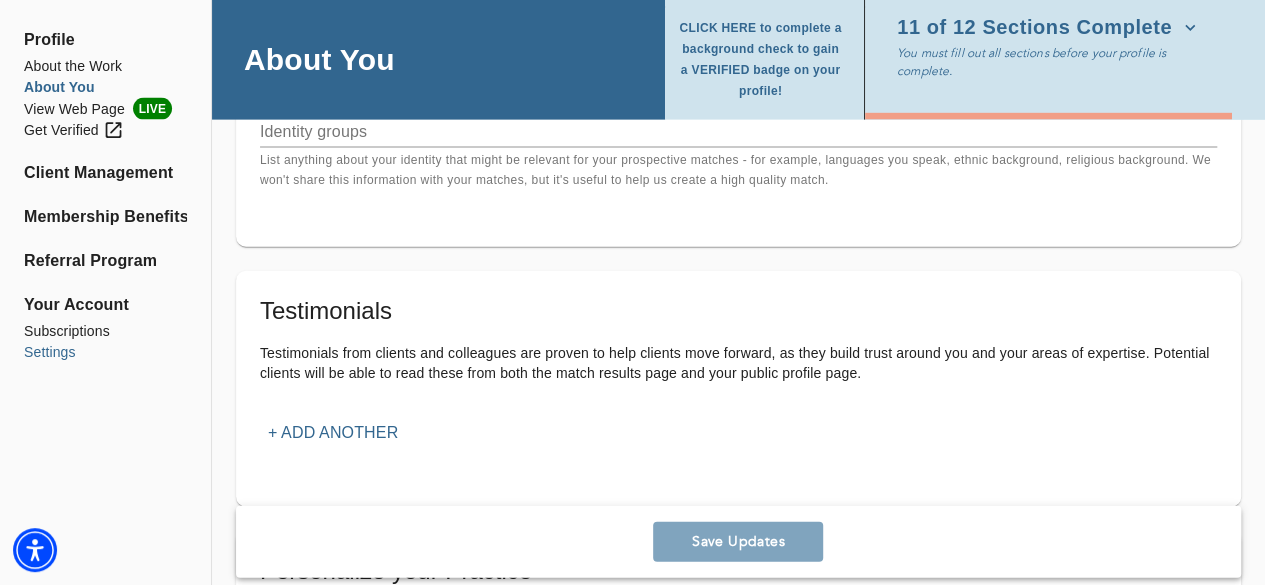 click on "Settings" at bounding box center [105, 352] 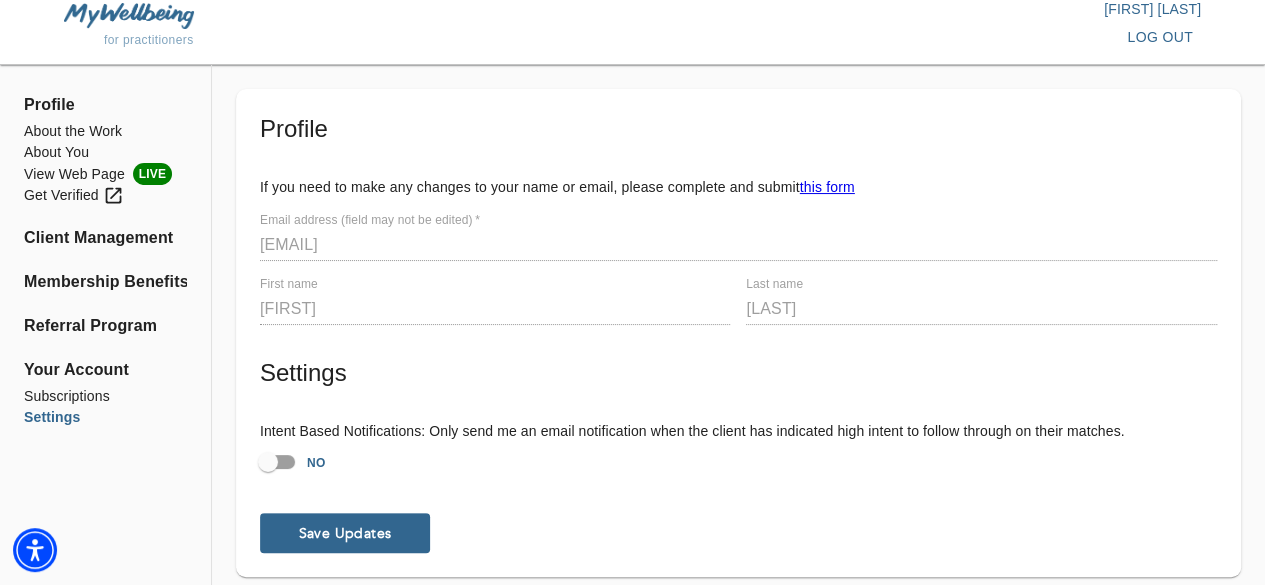 scroll, scrollTop: 0, scrollLeft: 0, axis: both 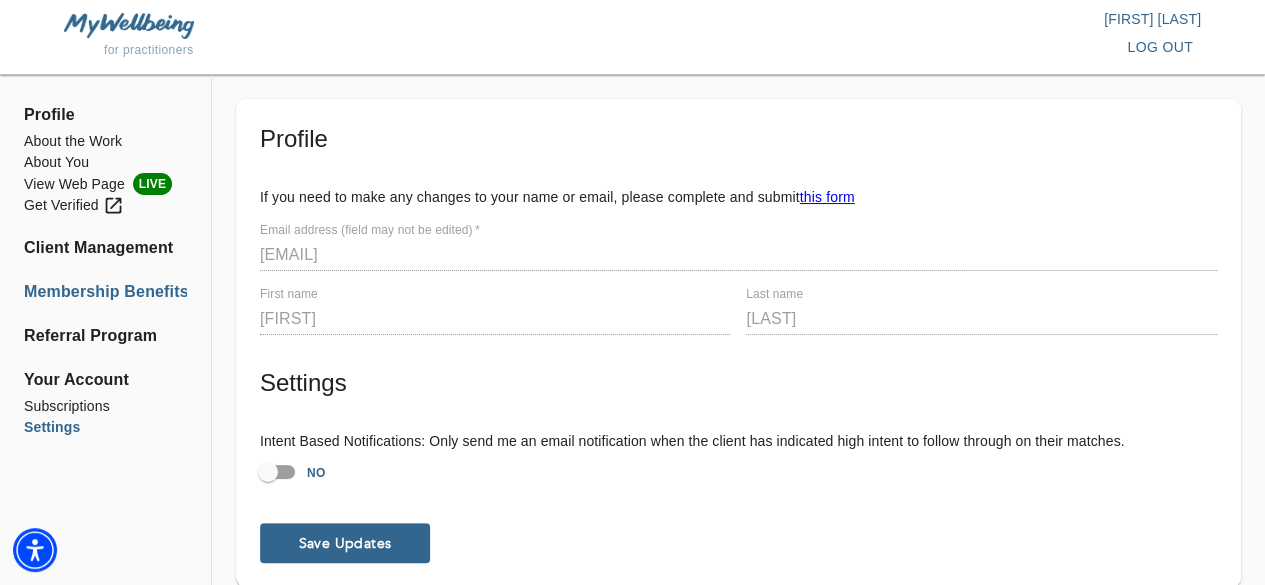 click on "Membership Benefits" at bounding box center (105, 292) 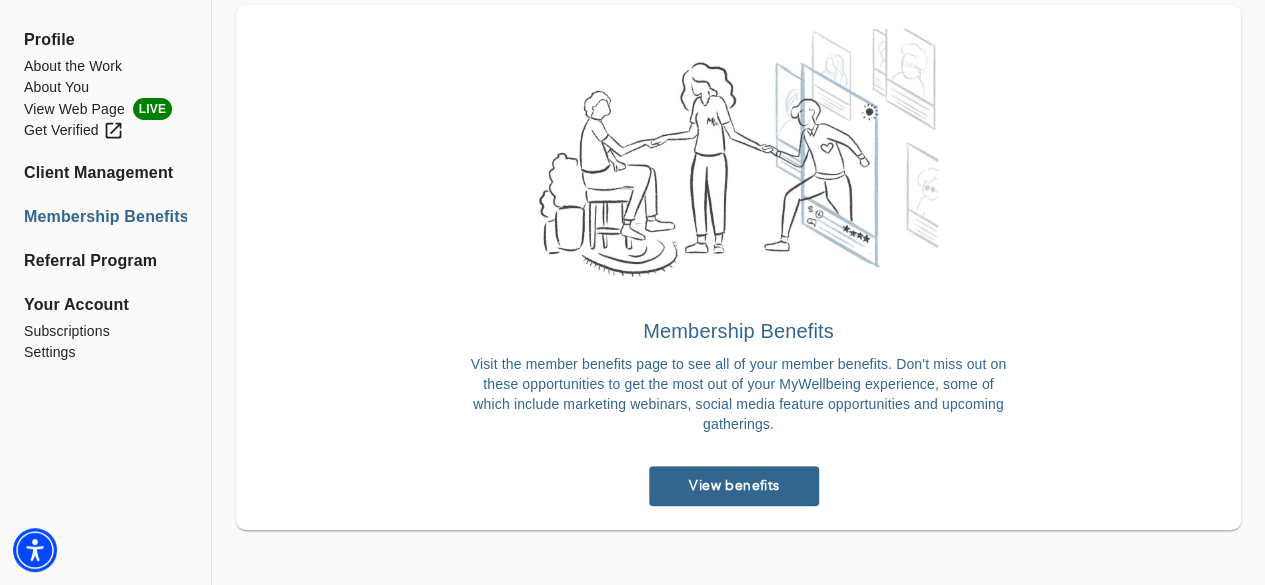 scroll, scrollTop: 0, scrollLeft: 0, axis: both 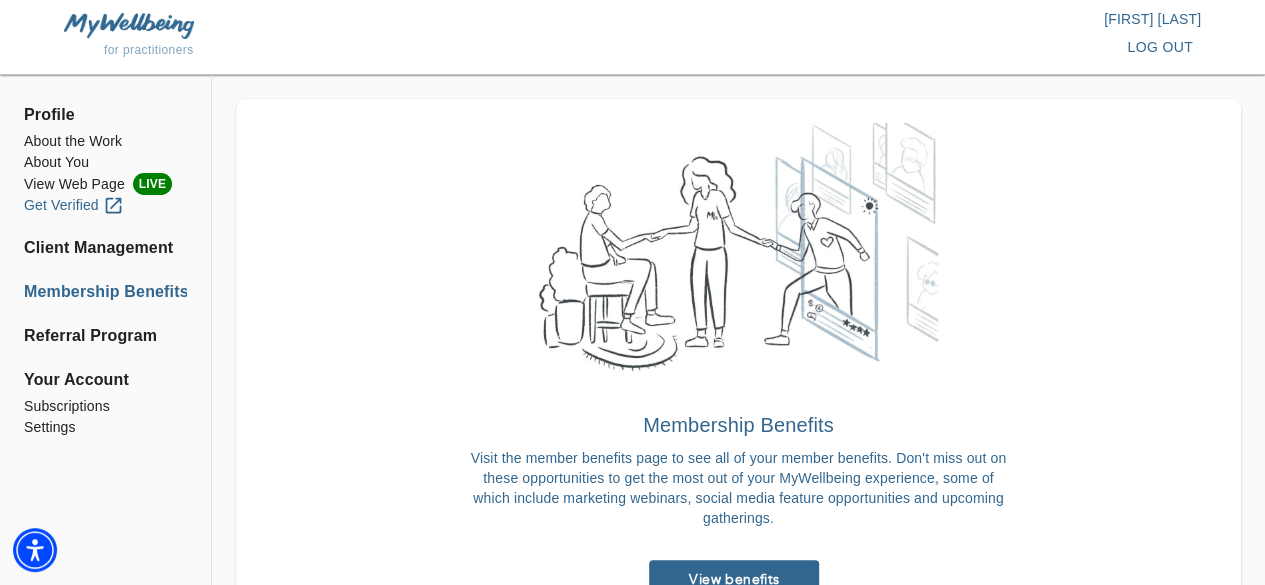 click on "Get Verified" at bounding box center (74, 205) 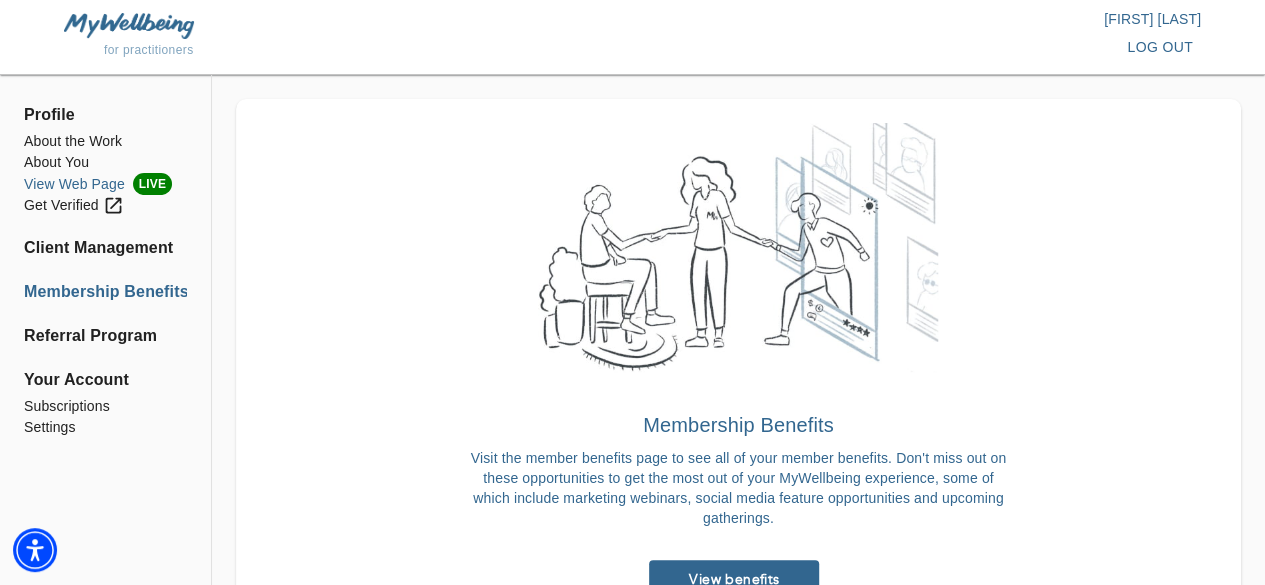 click on "View Web Page LIVE" at bounding box center [105, 184] 